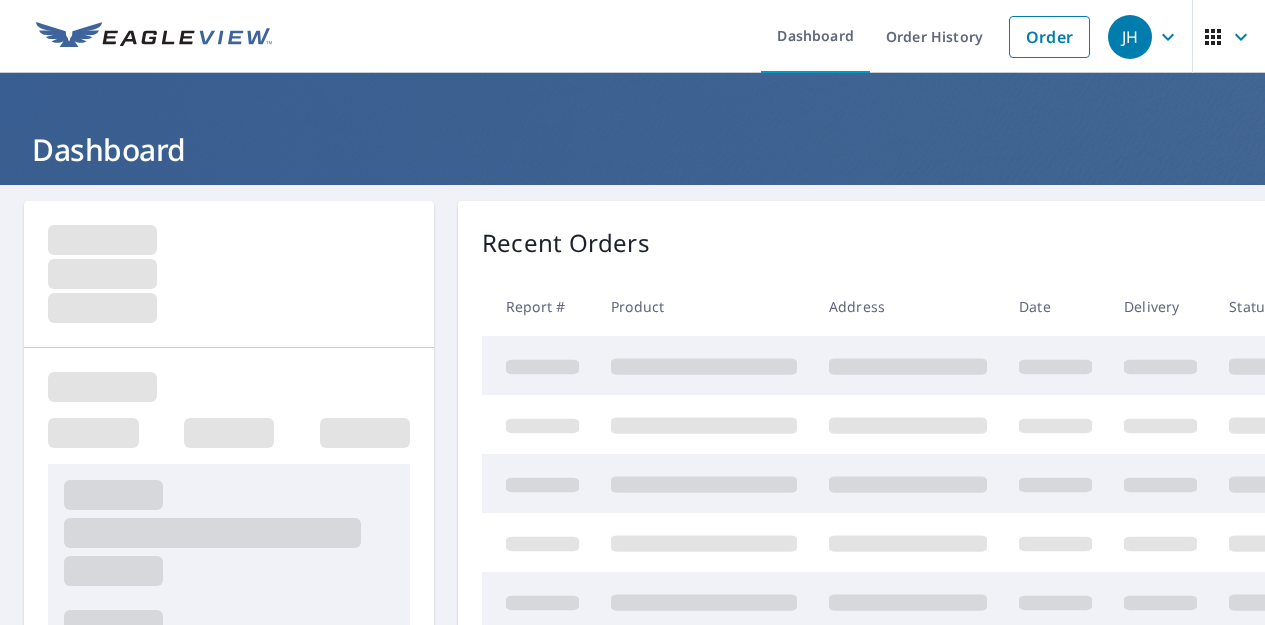 scroll, scrollTop: 0, scrollLeft: 0, axis: both 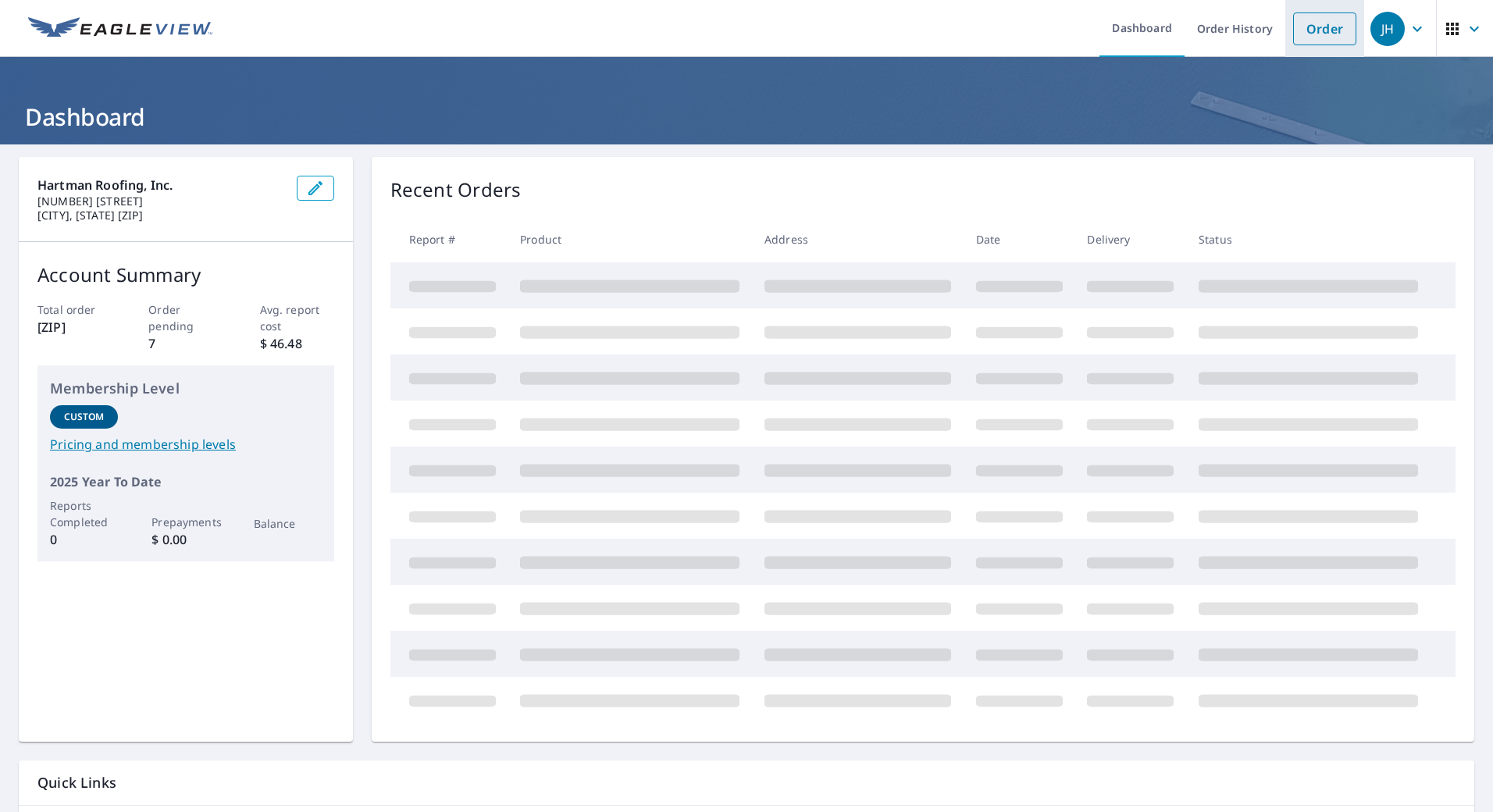 click on "Order" at bounding box center (1324, 29) 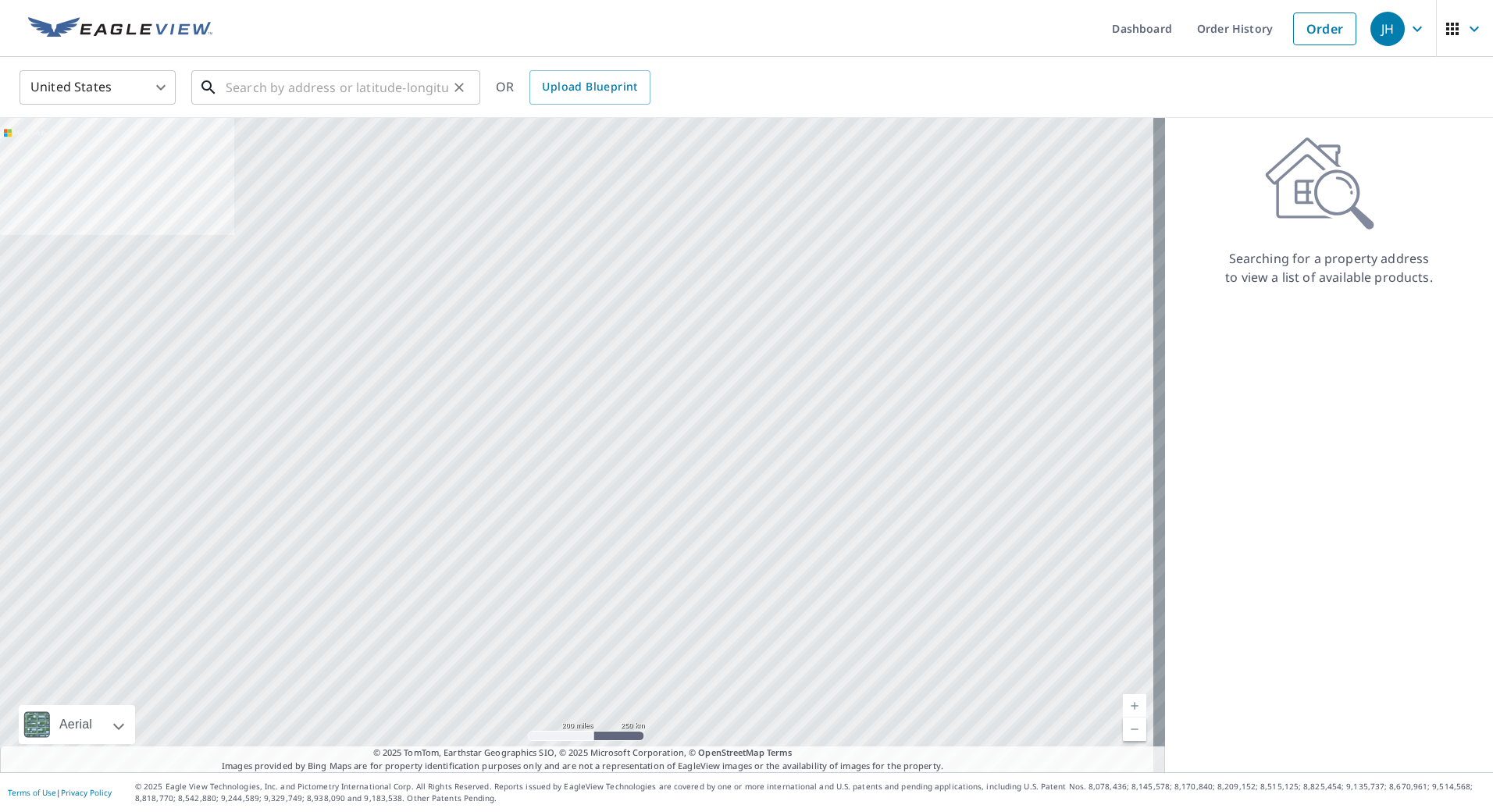 click at bounding box center (337, 87) 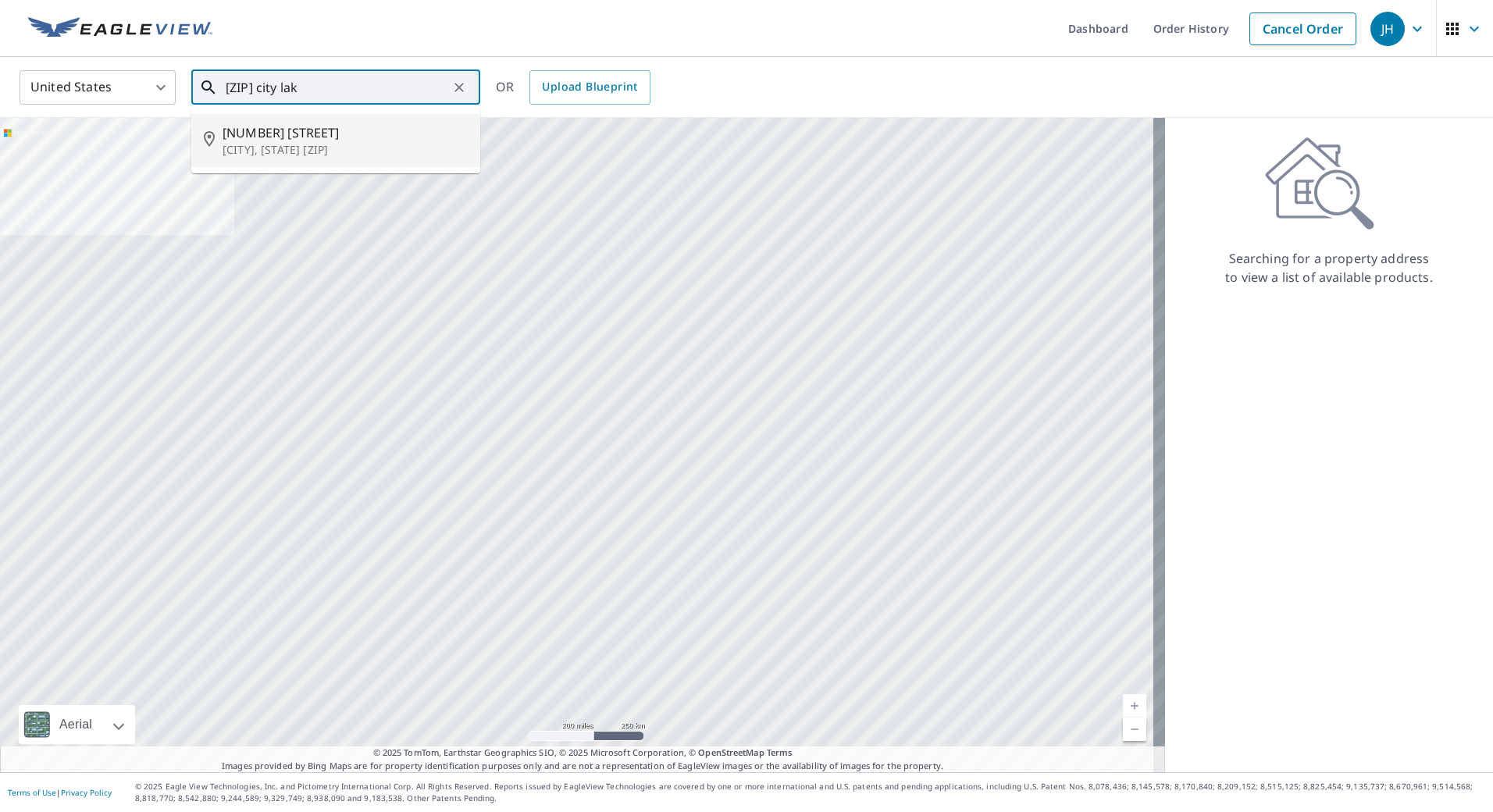 click on "[CITY], [STATE] [ZIP]" at bounding box center (345, 150) 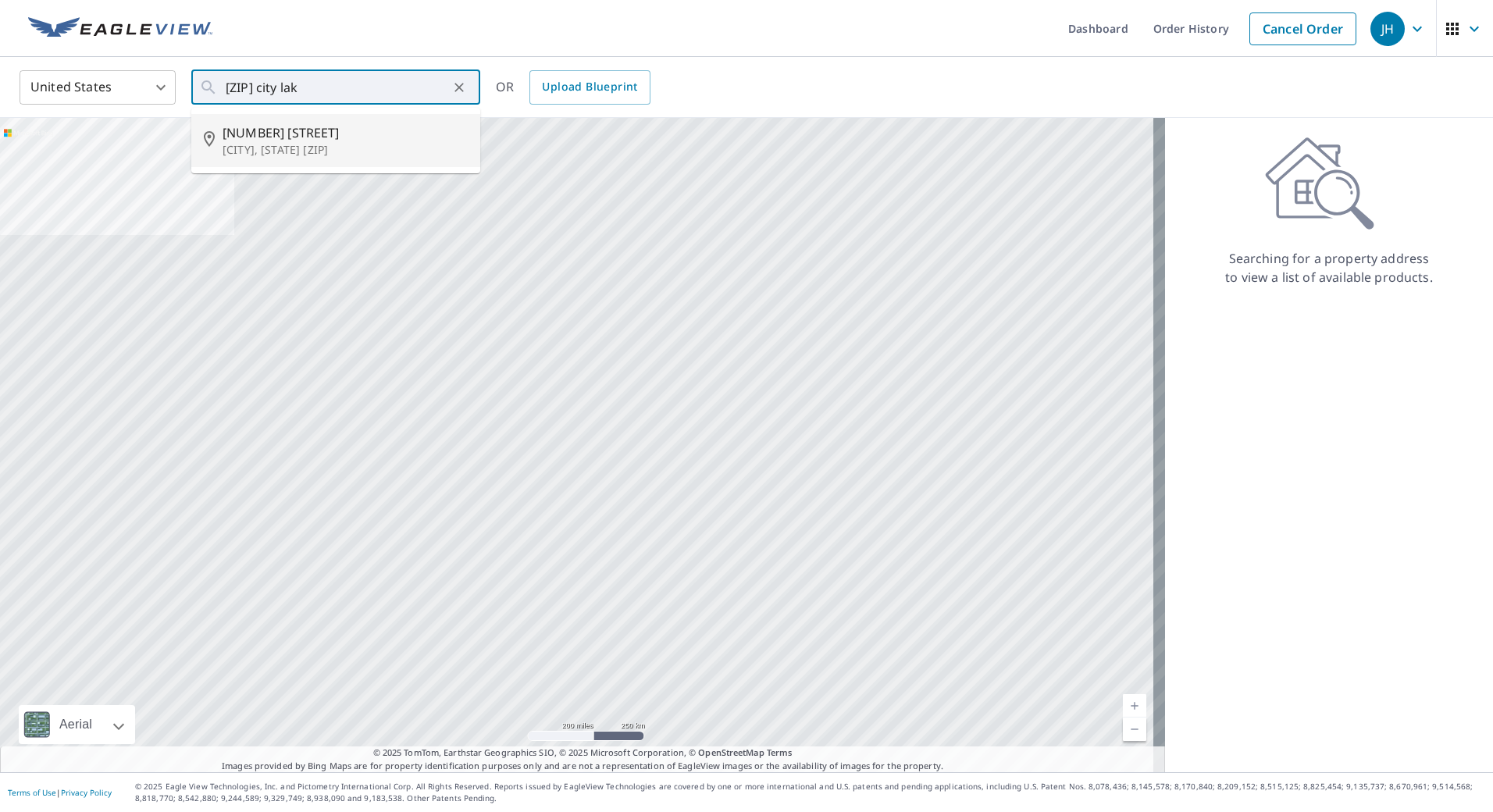 type on "[NUMBER] [STREET], [CITY], [STATE], [ZIP]" 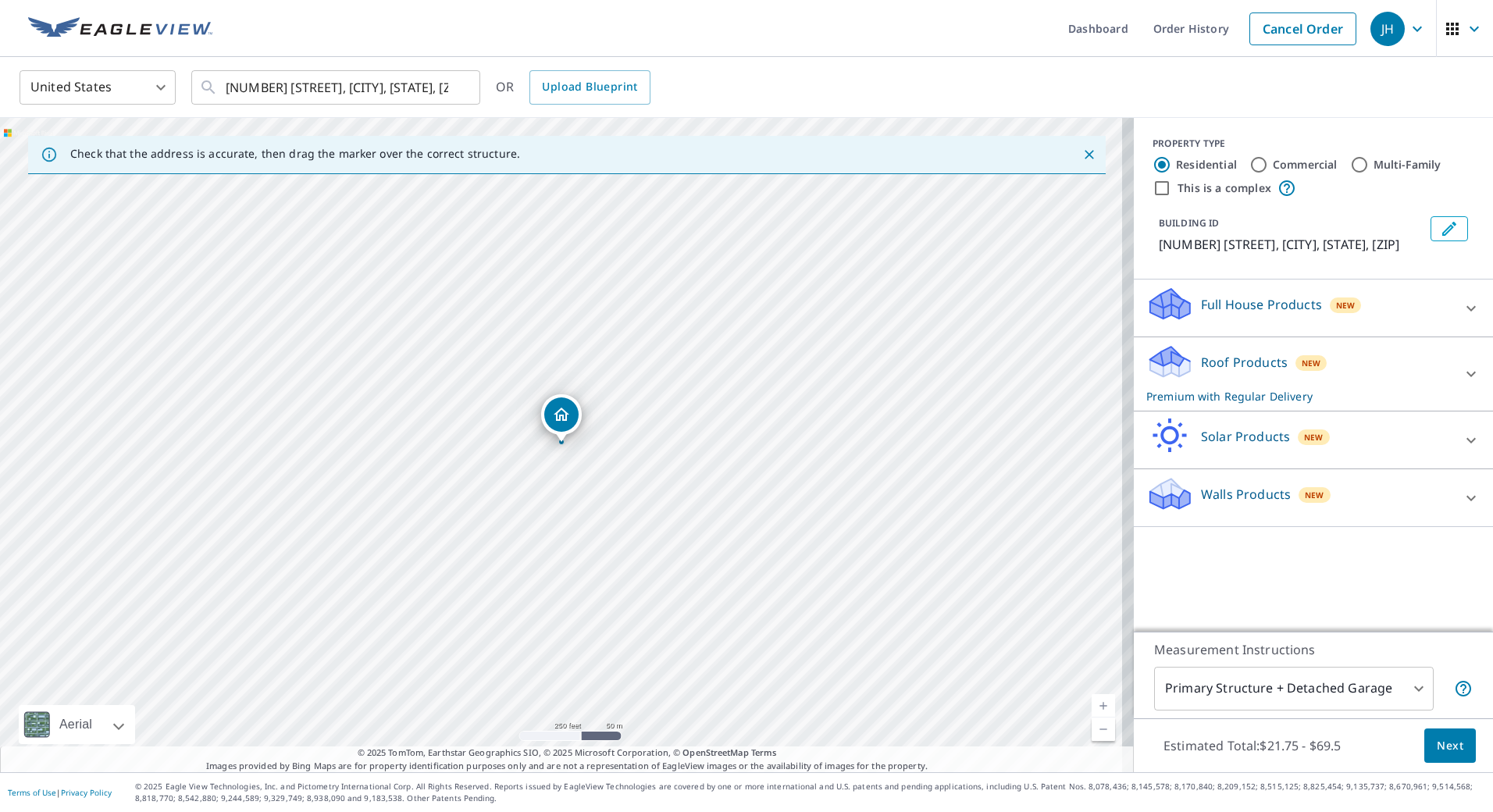 click on "[NUMBER] [STREET], [CITY], [STATE], [ZIP] Full House Products New Full House™ $84 Roof Products New Premium with Regular Delivery Premium $21.75 - $69.5 Delivery Regular $0 8 ​ Standard $21.75 QuickSquares™ $18 Gutter $13.75 $18 1" at bounding box center [746, 406] 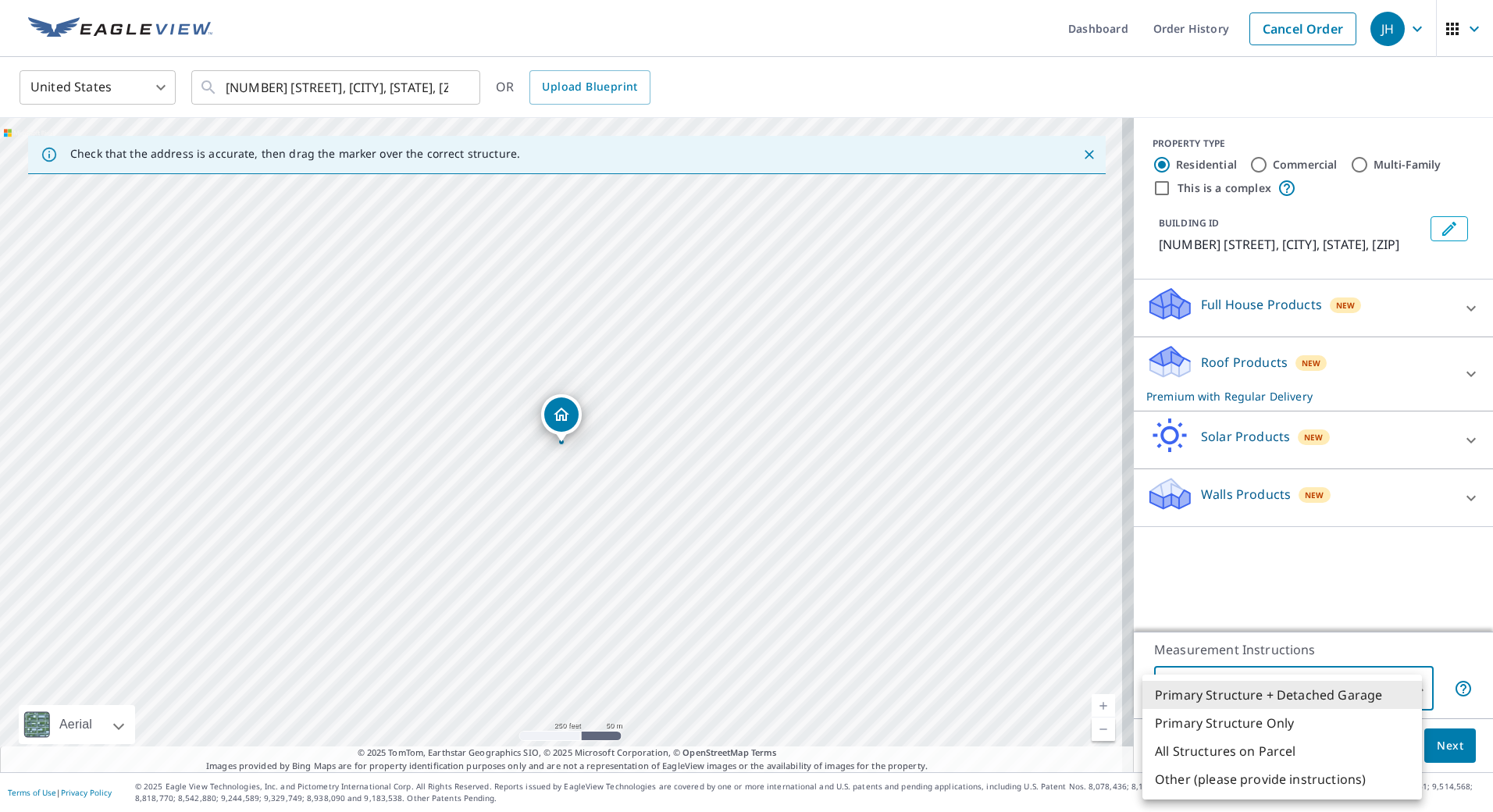 click on "All Structures on Parcel" at bounding box center [1282, 751] 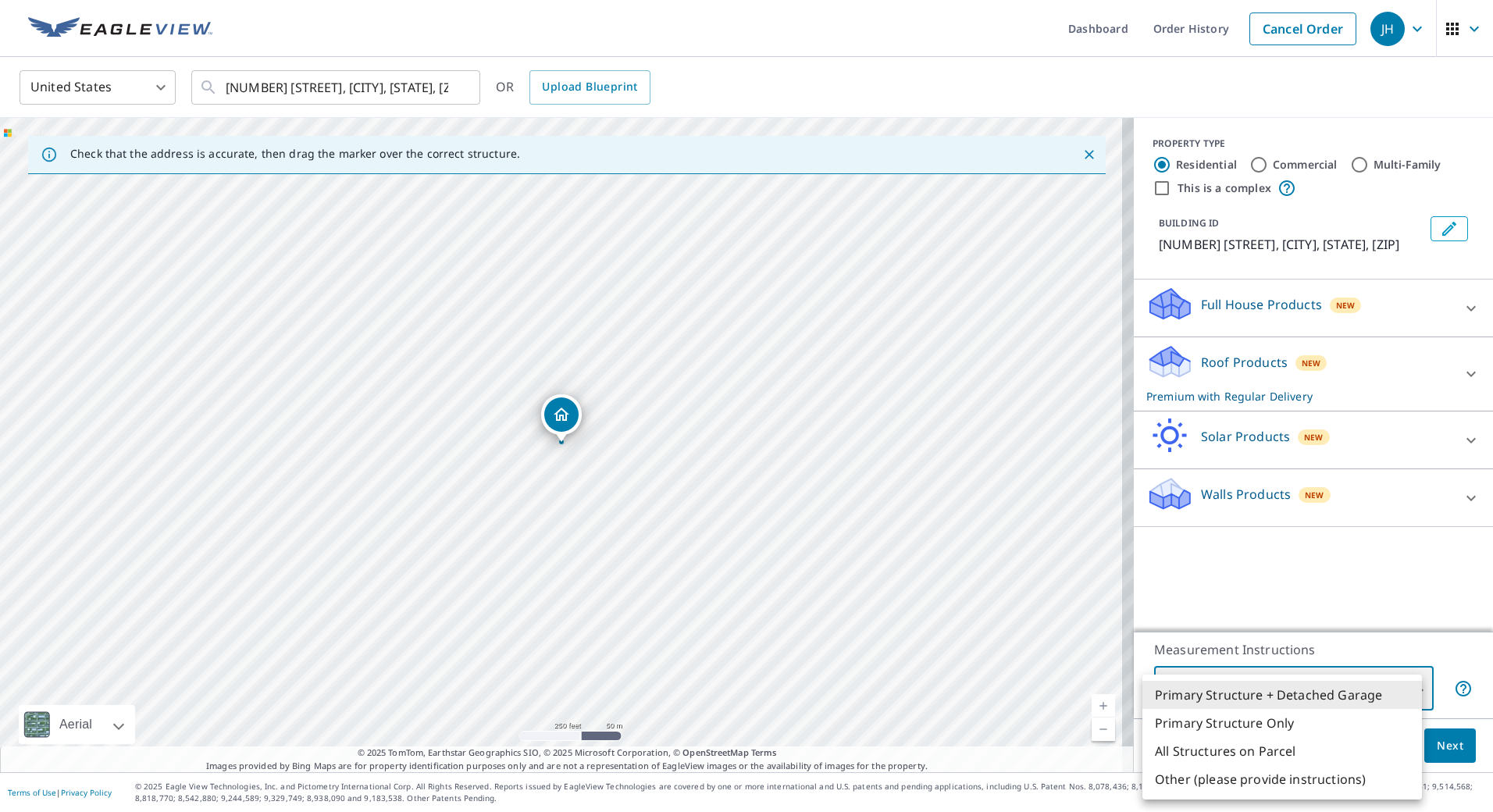 type on "3" 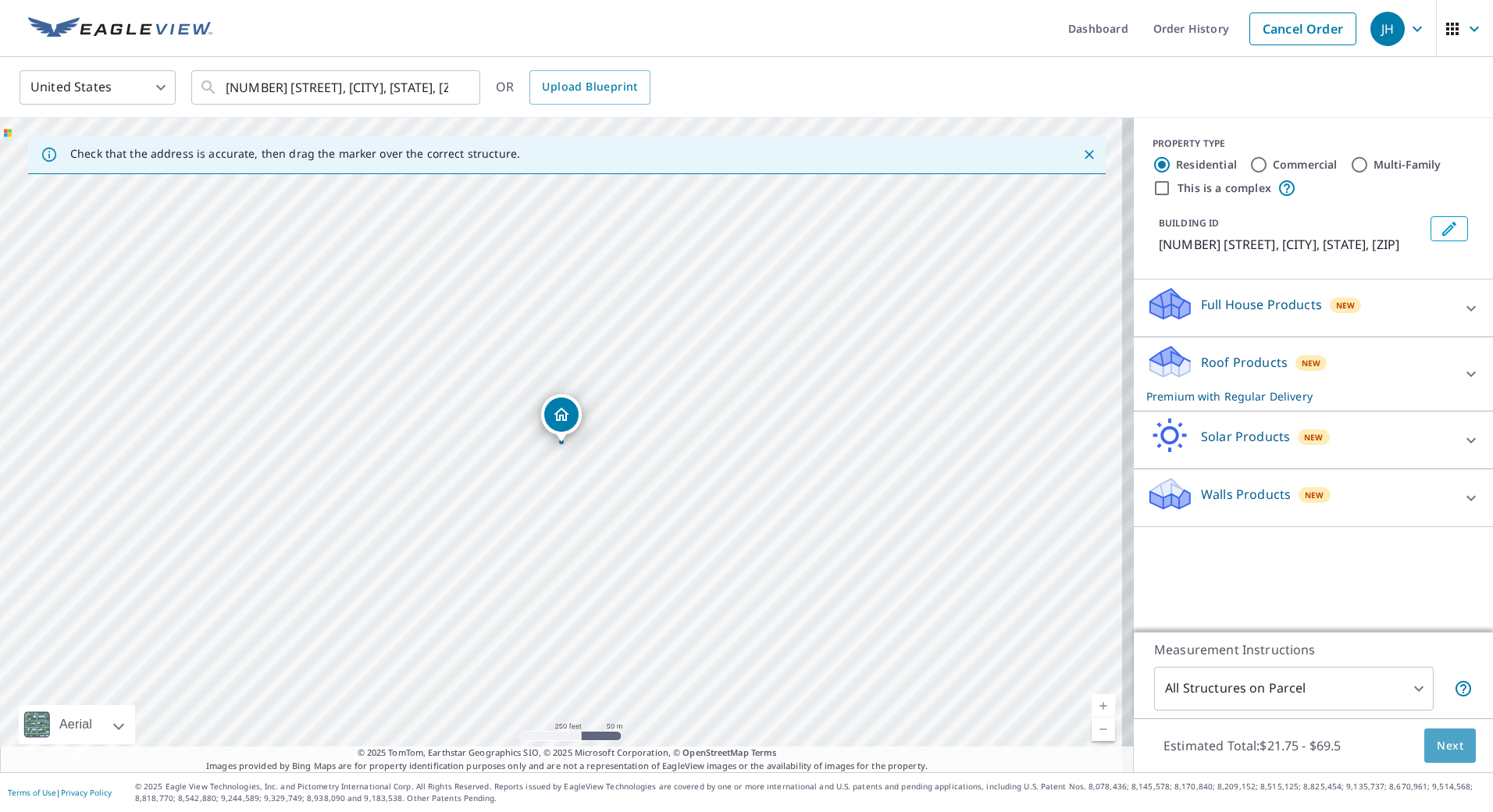 click on "Next" at bounding box center (1450, 746) 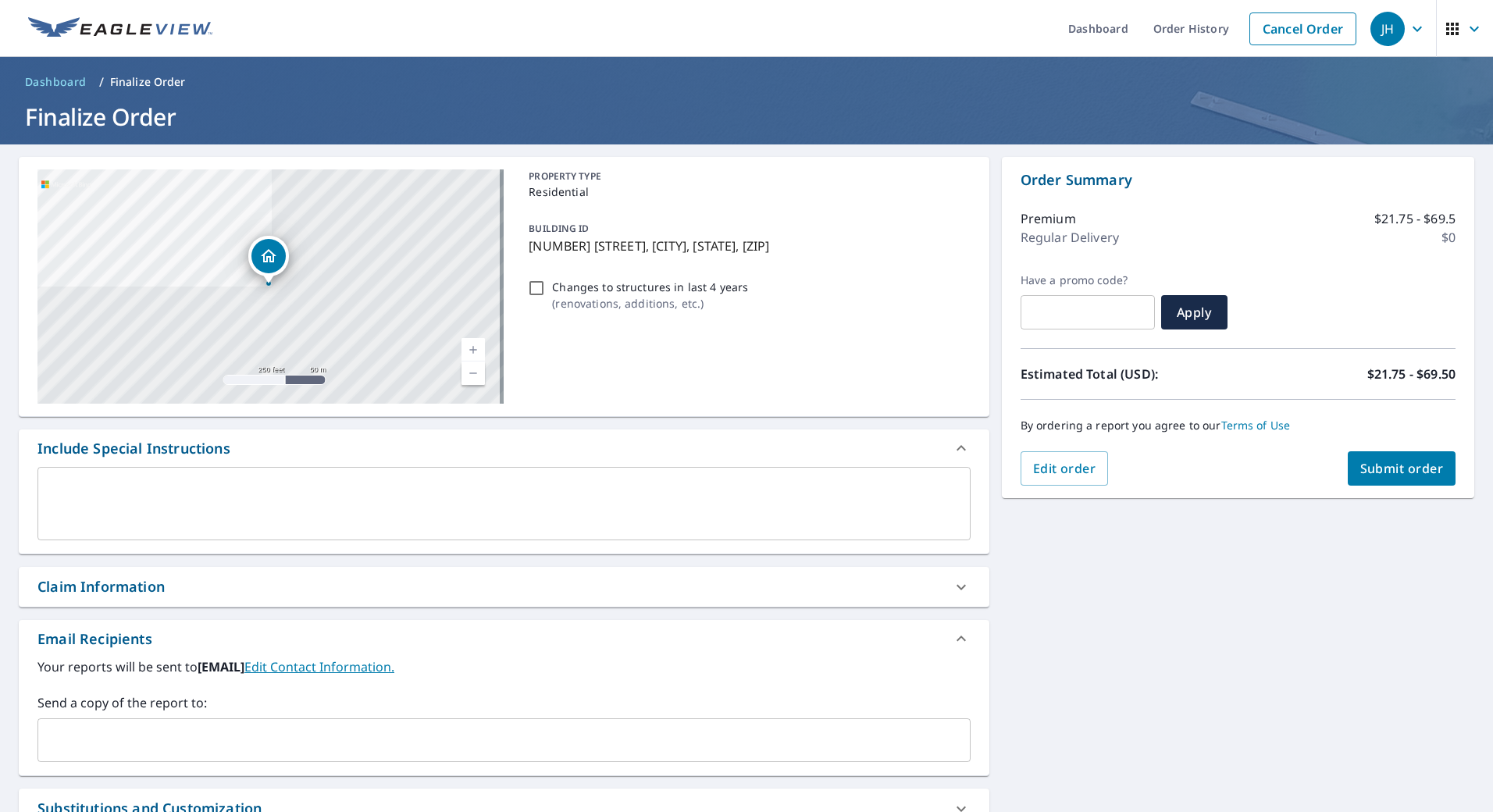 click on "Claim Information" at bounding box center (490, 586) 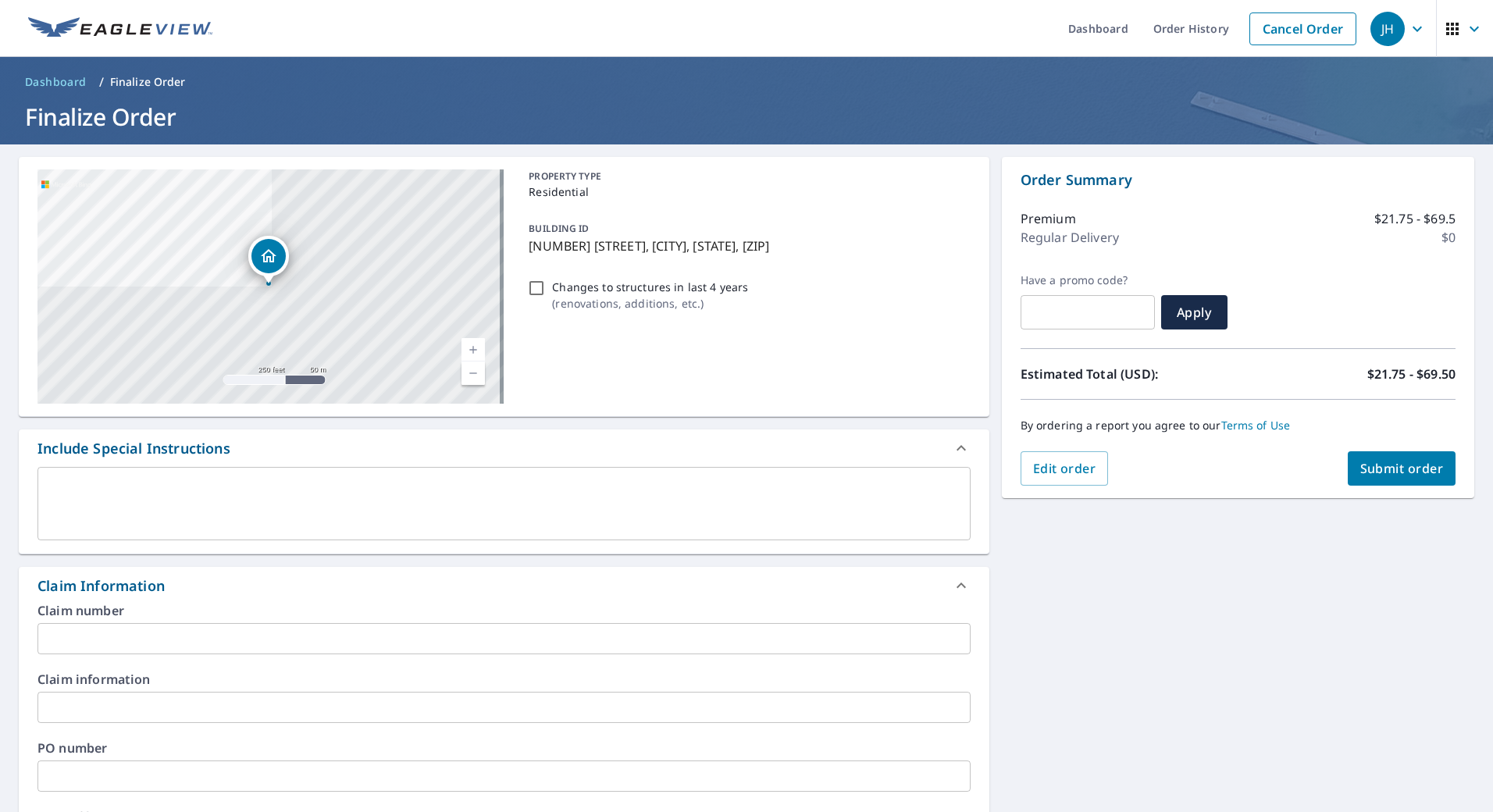 click at bounding box center [504, 639] 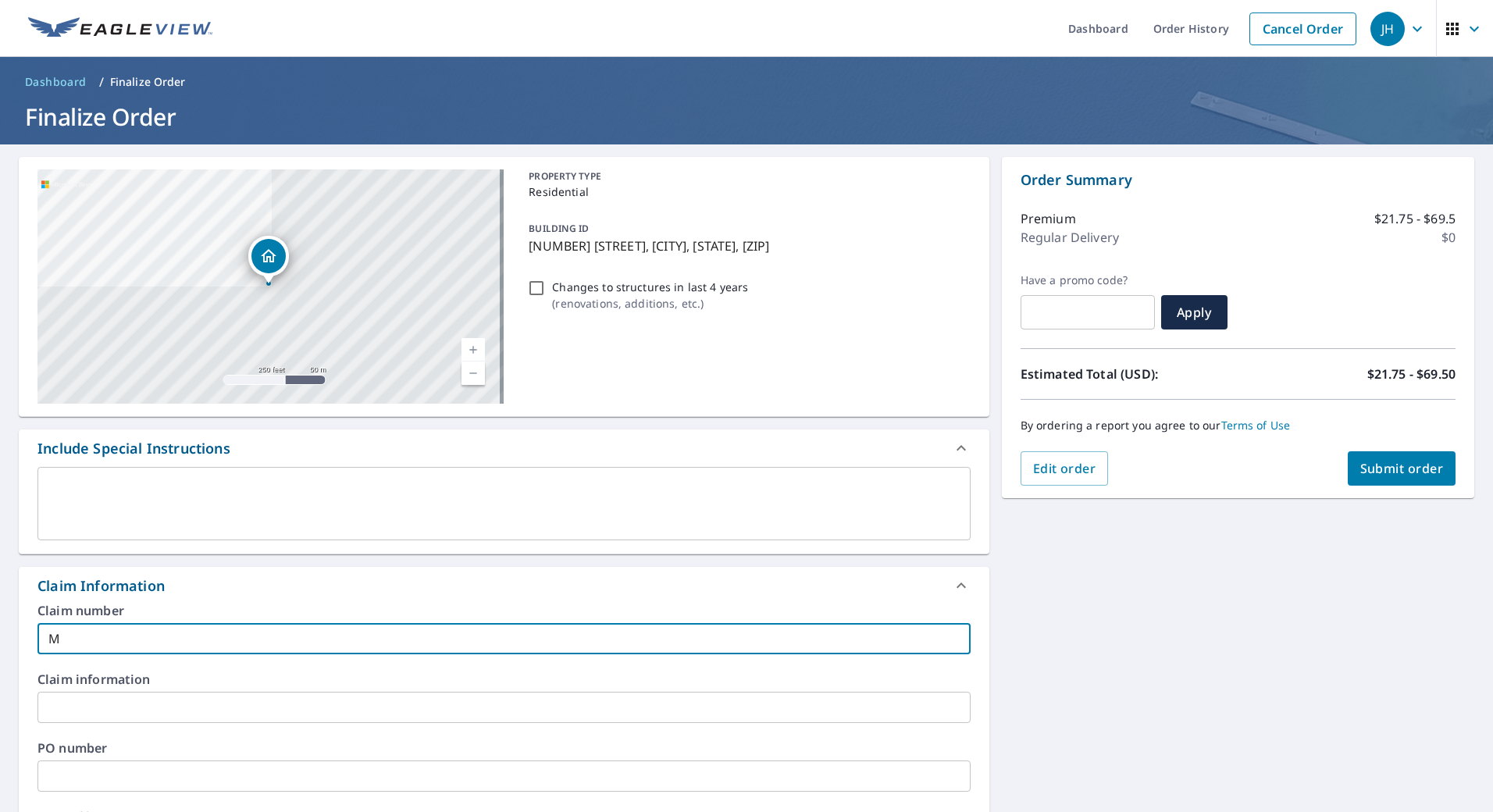 type on "M" 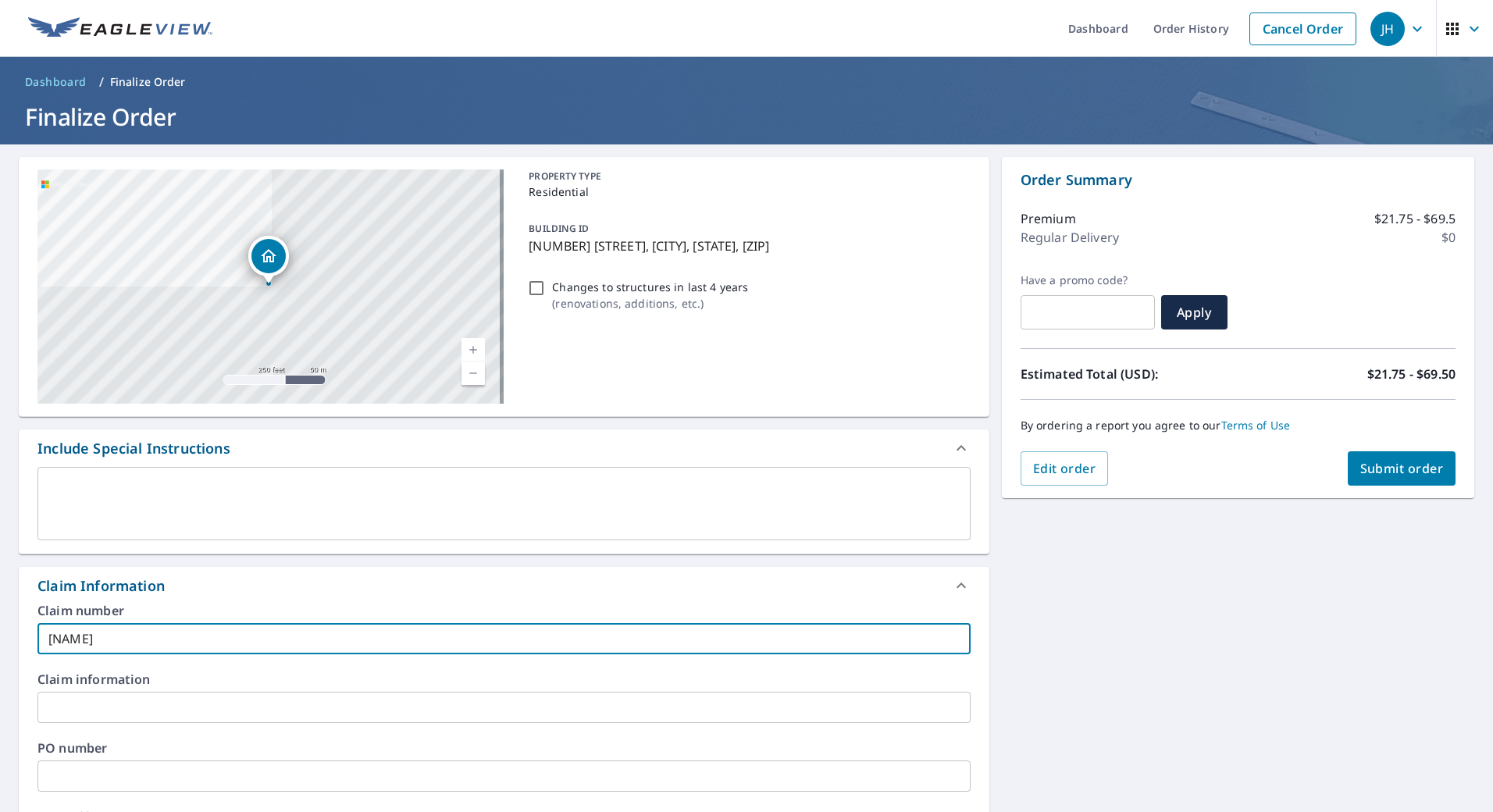 type on "[NAME]" 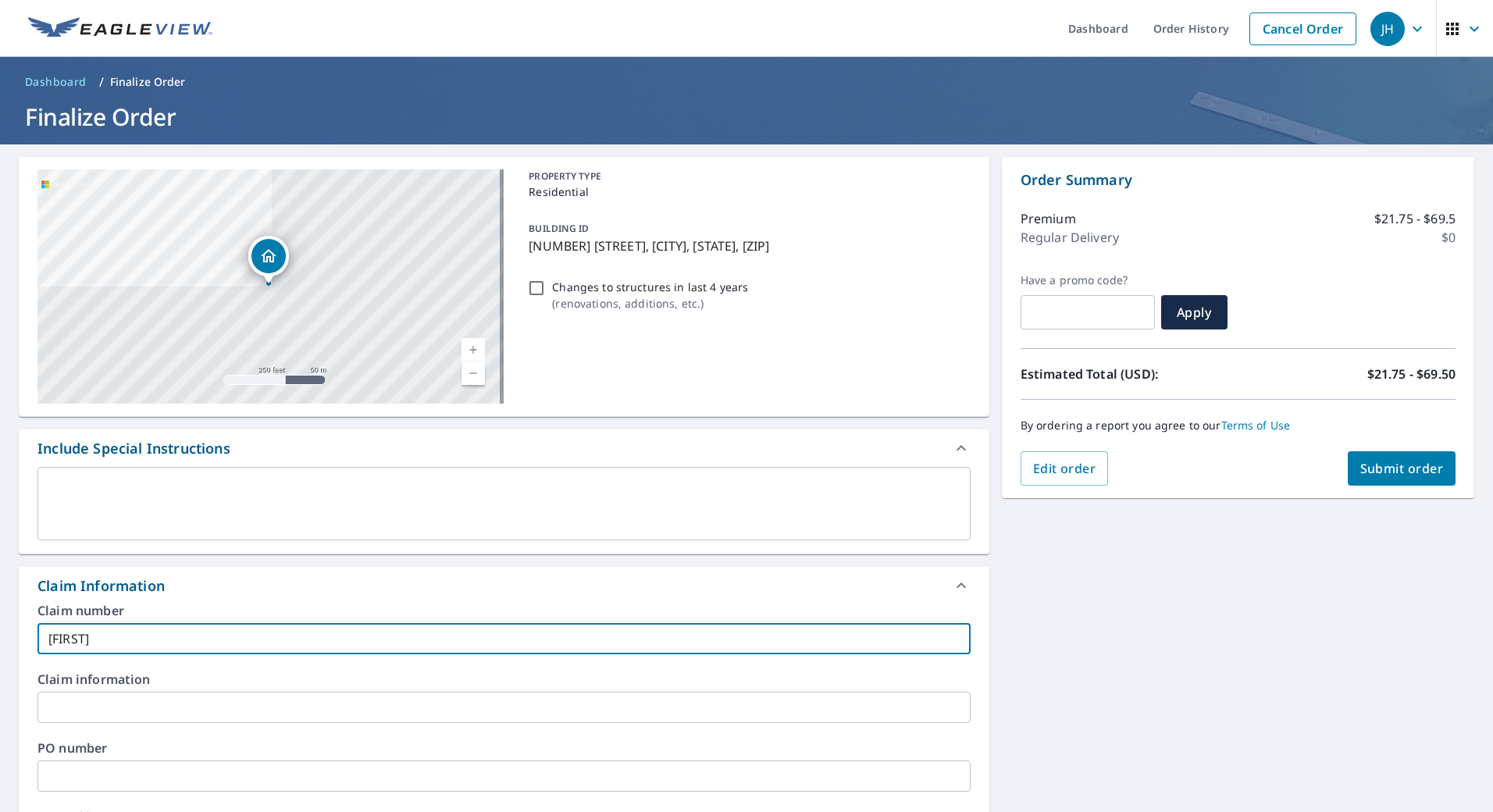 type on "[FIRST]" 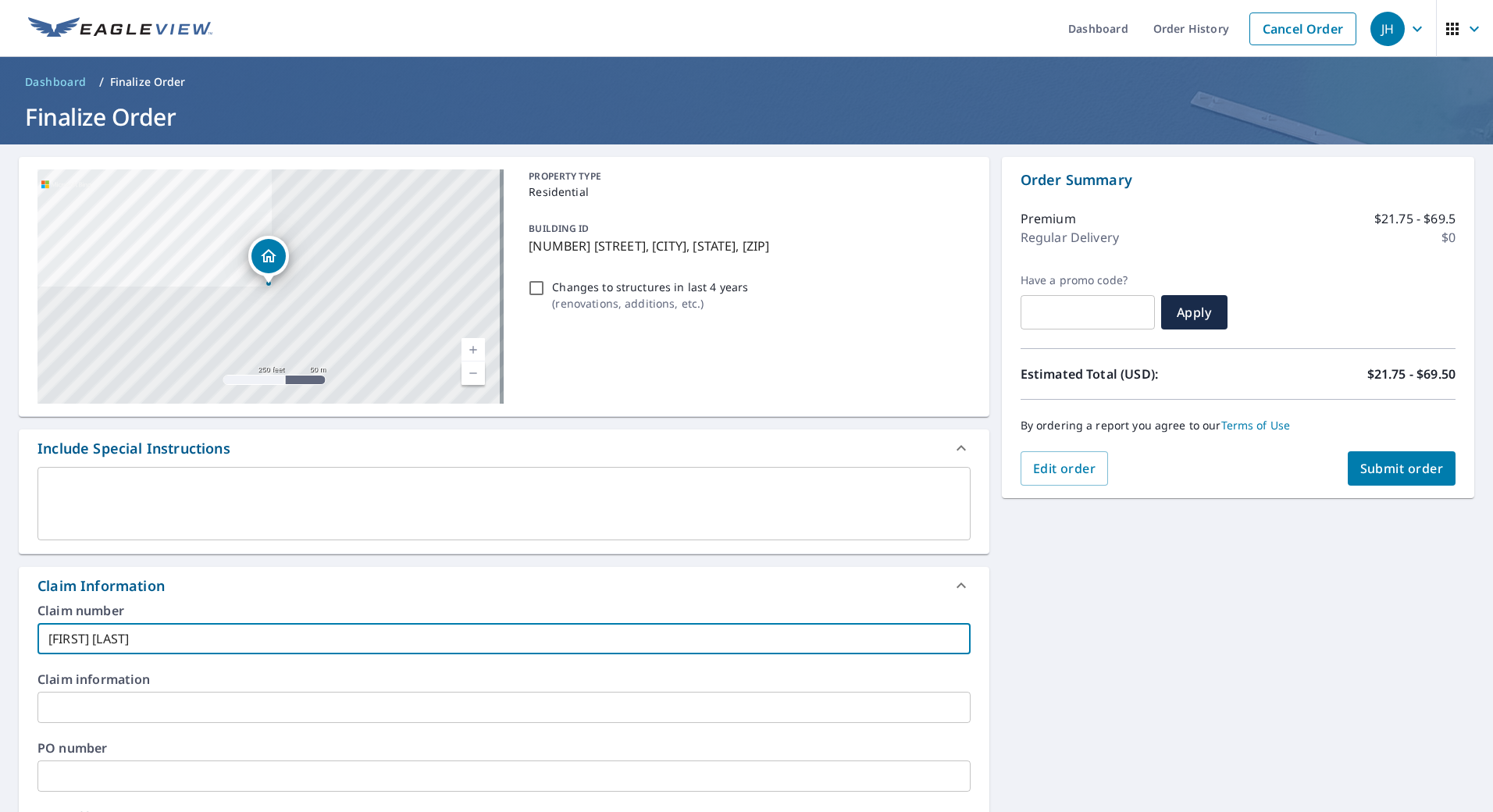 type on "[FIRST] [LAST]" 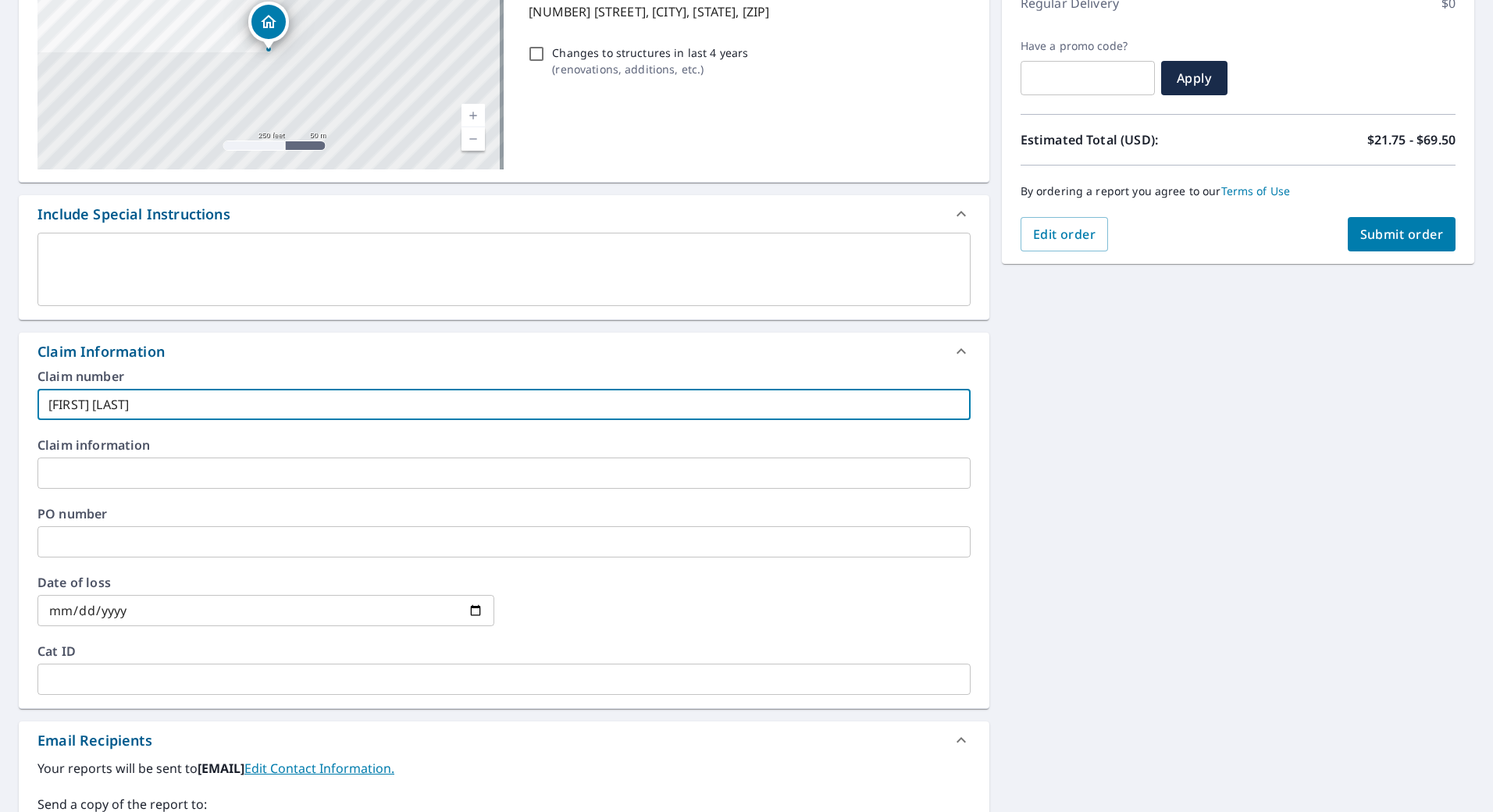 scroll, scrollTop: 507, scrollLeft: 0, axis: vertical 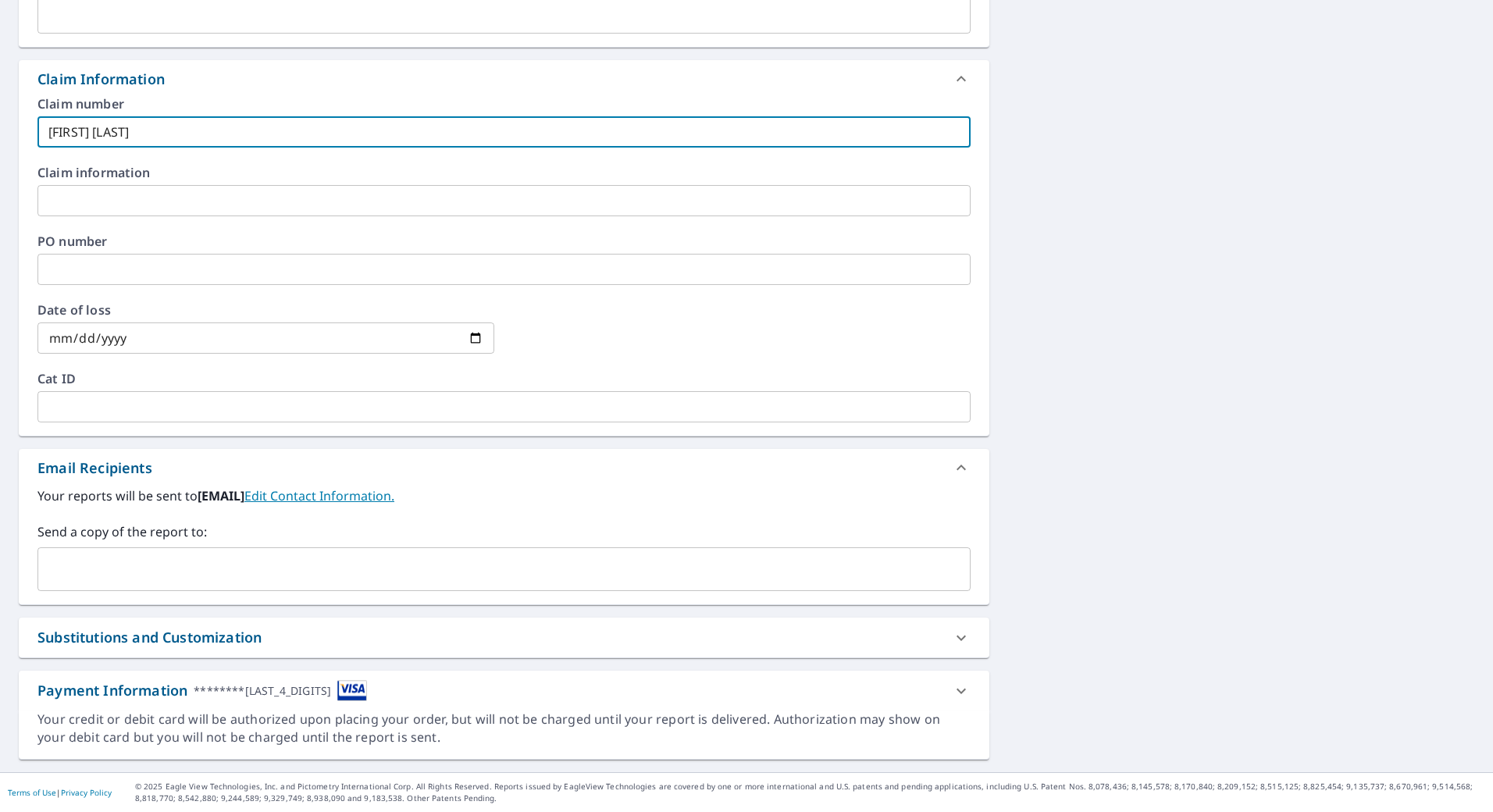 type on "[FIRST] [LAST]" 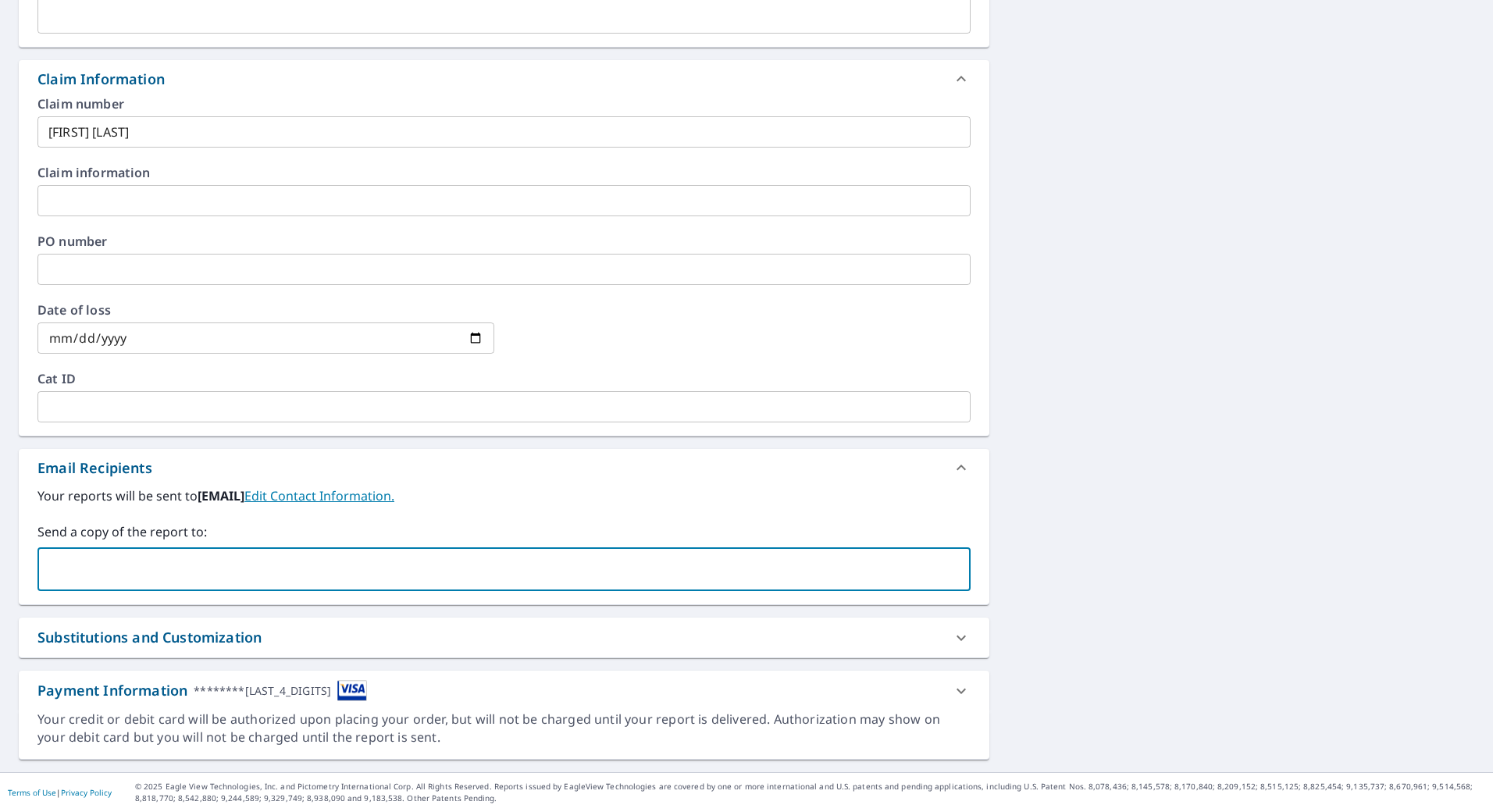 type on "[EMAIL]" 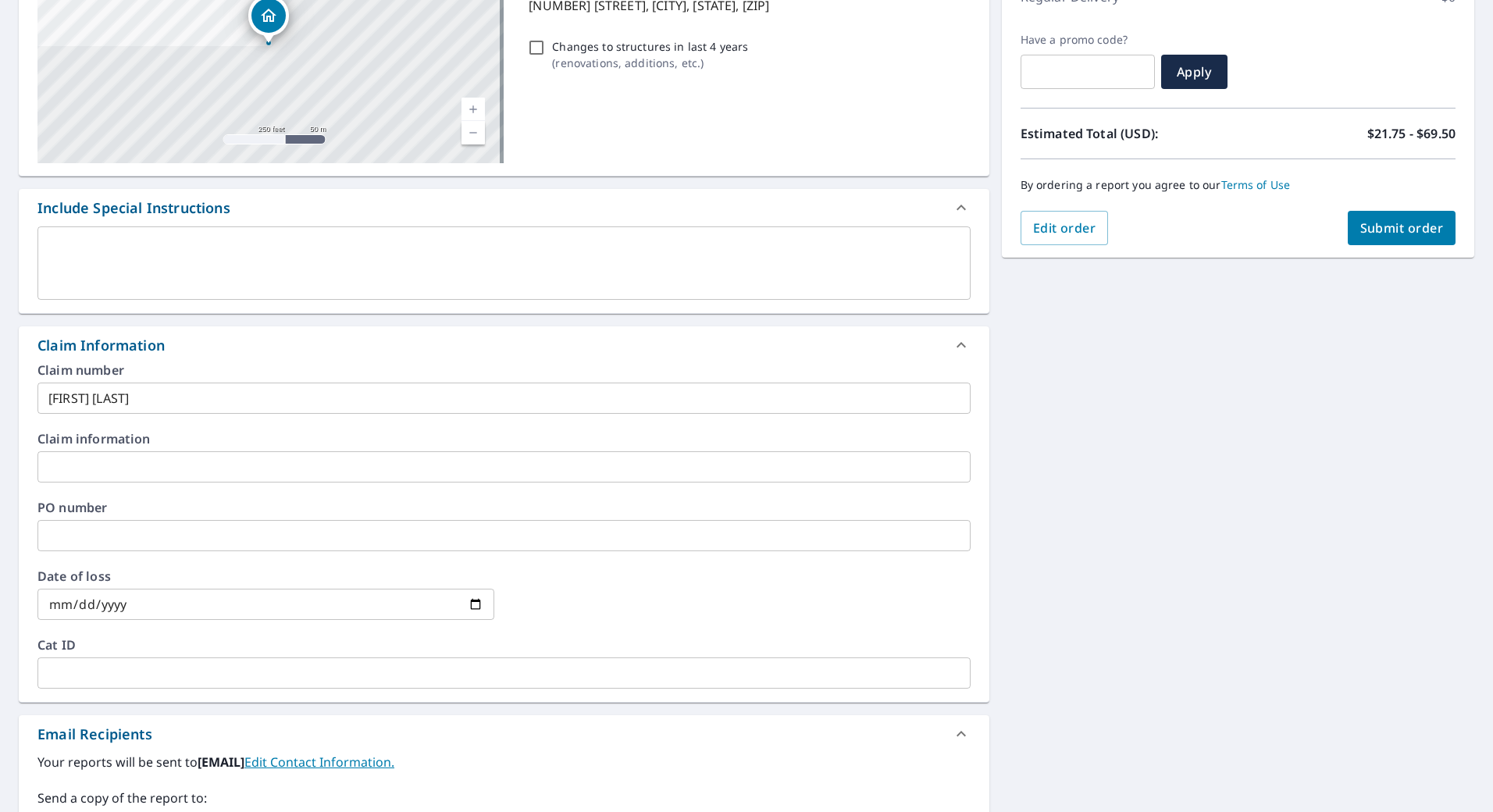 scroll, scrollTop: 116, scrollLeft: 0, axis: vertical 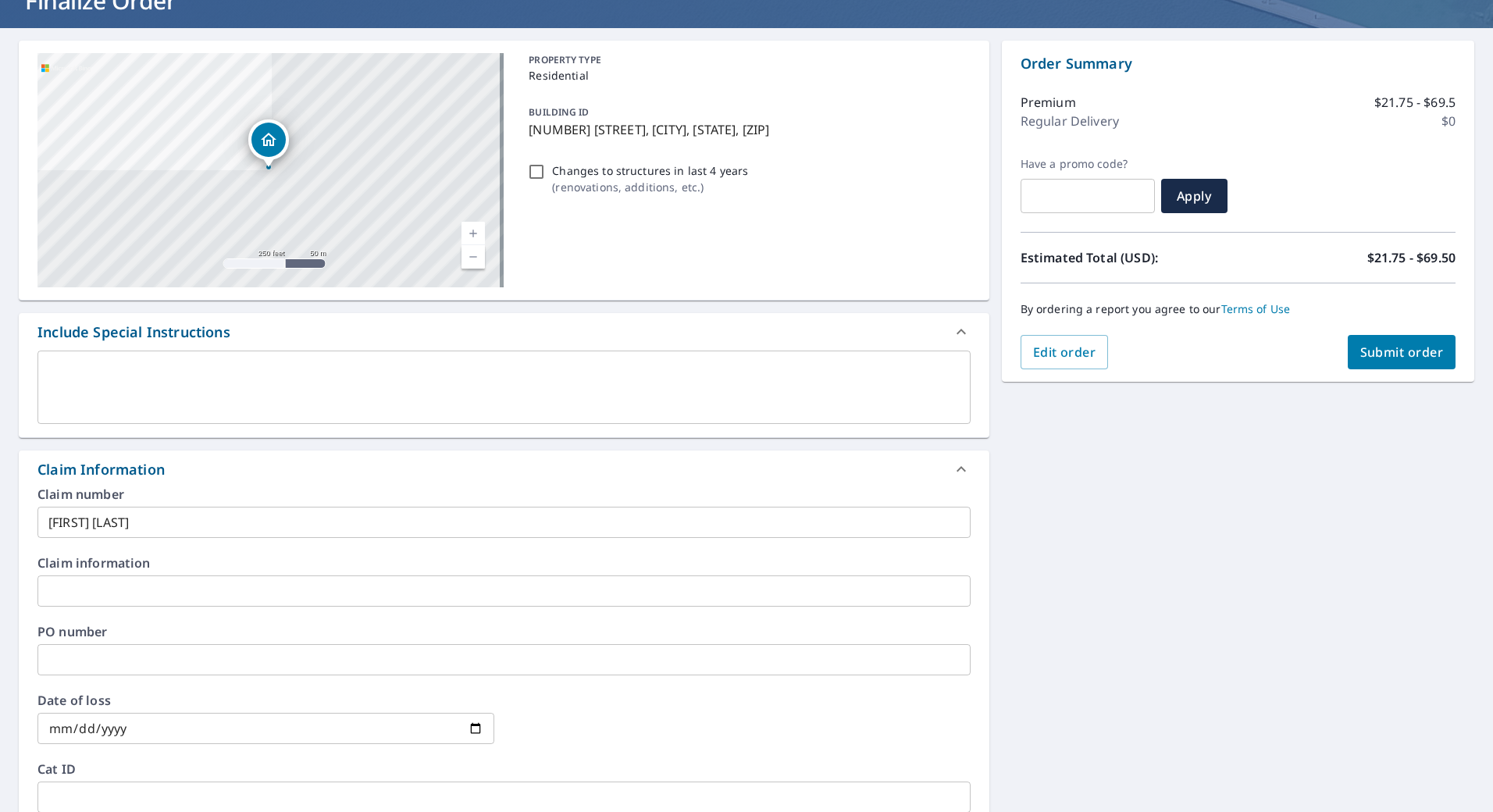 type 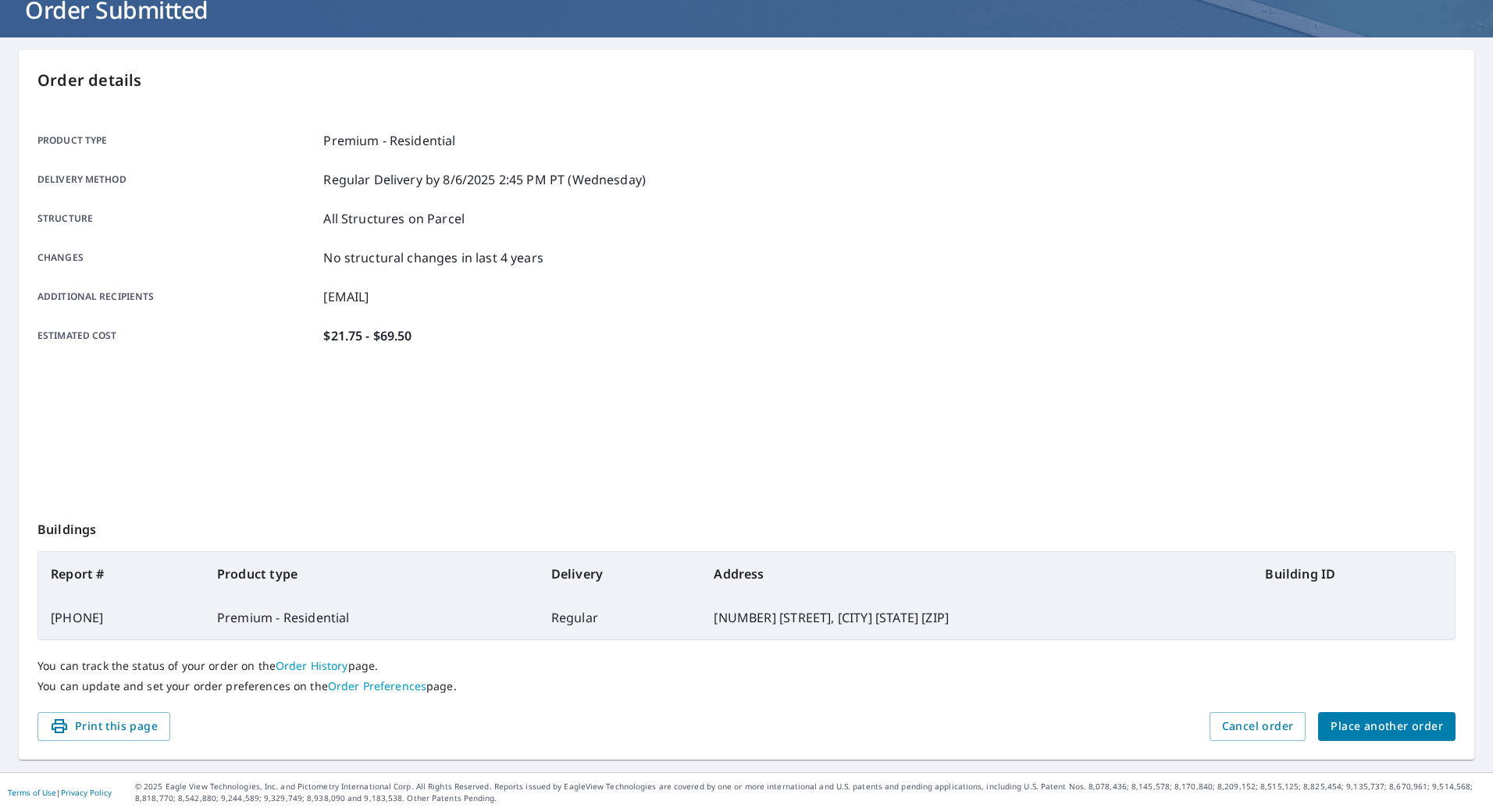scroll, scrollTop: 107, scrollLeft: 0, axis: vertical 